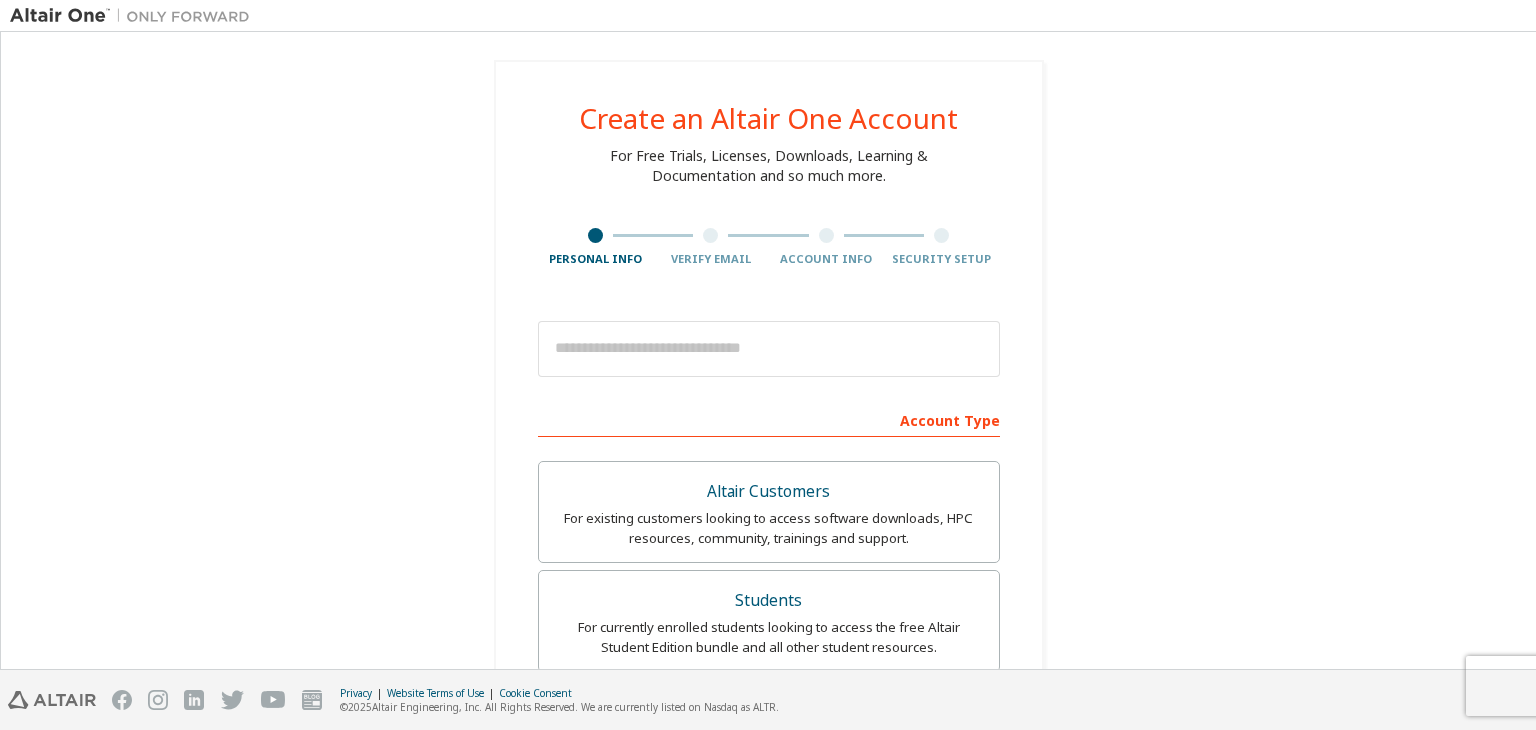 scroll, scrollTop: 0, scrollLeft: 0, axis: both 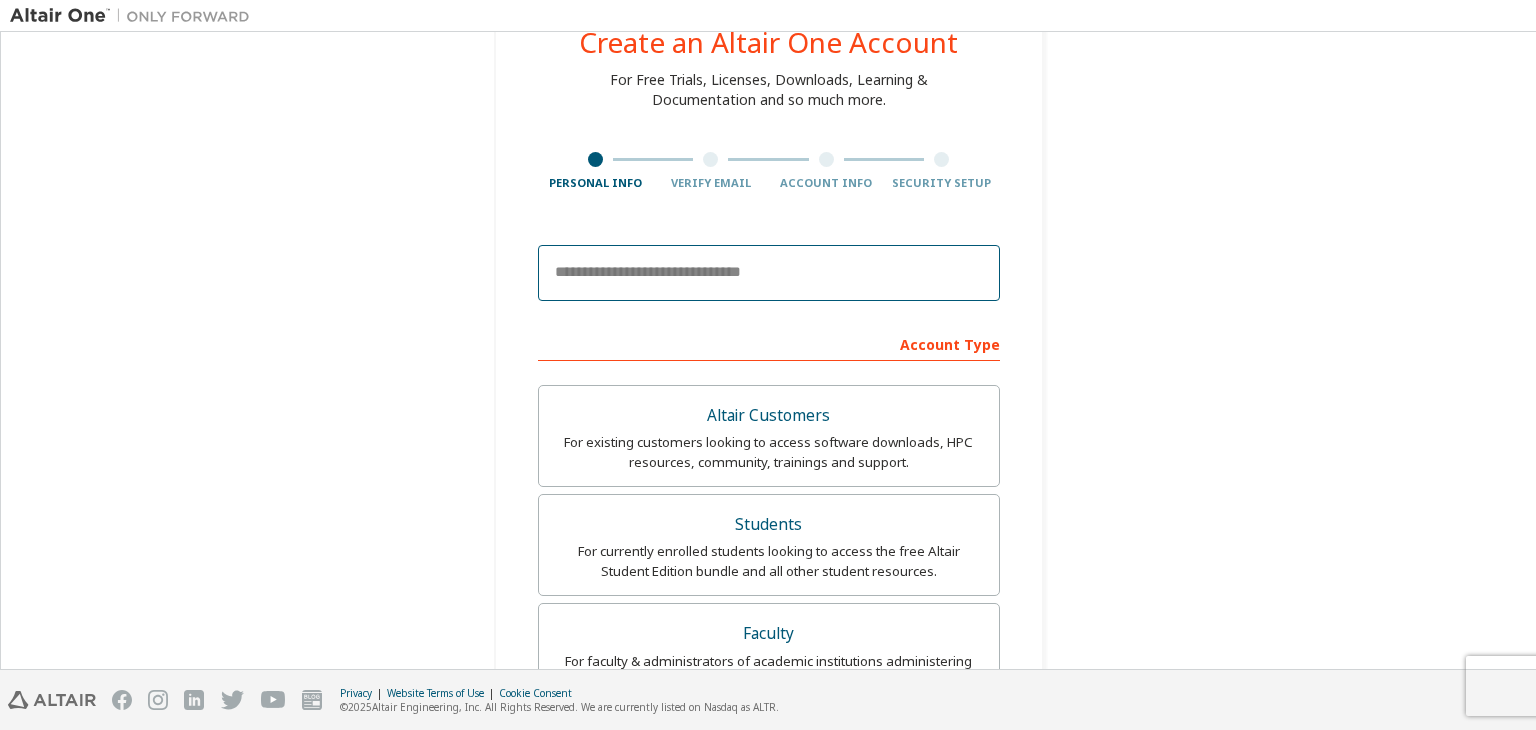 click at bounding box center [769, 273] 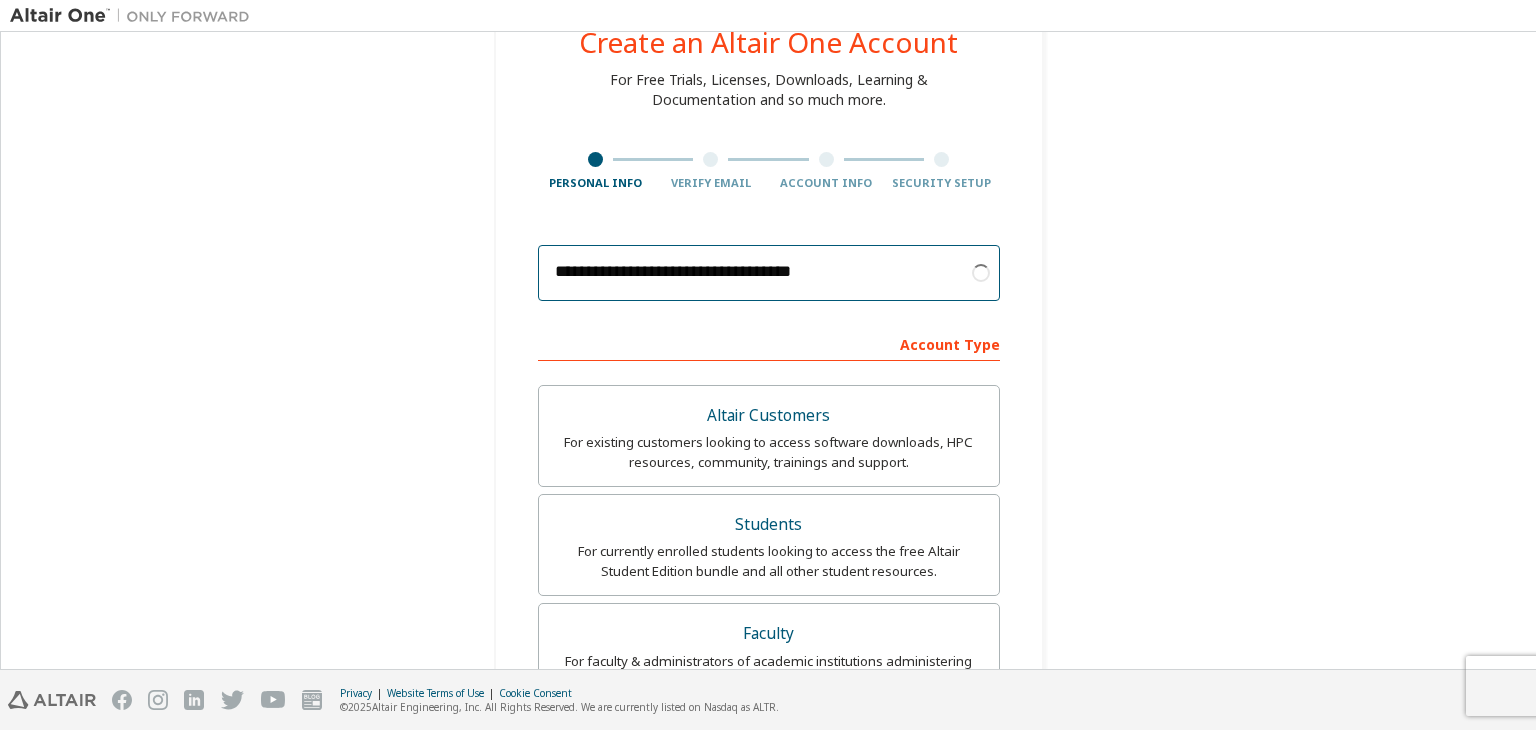 type on "**********" 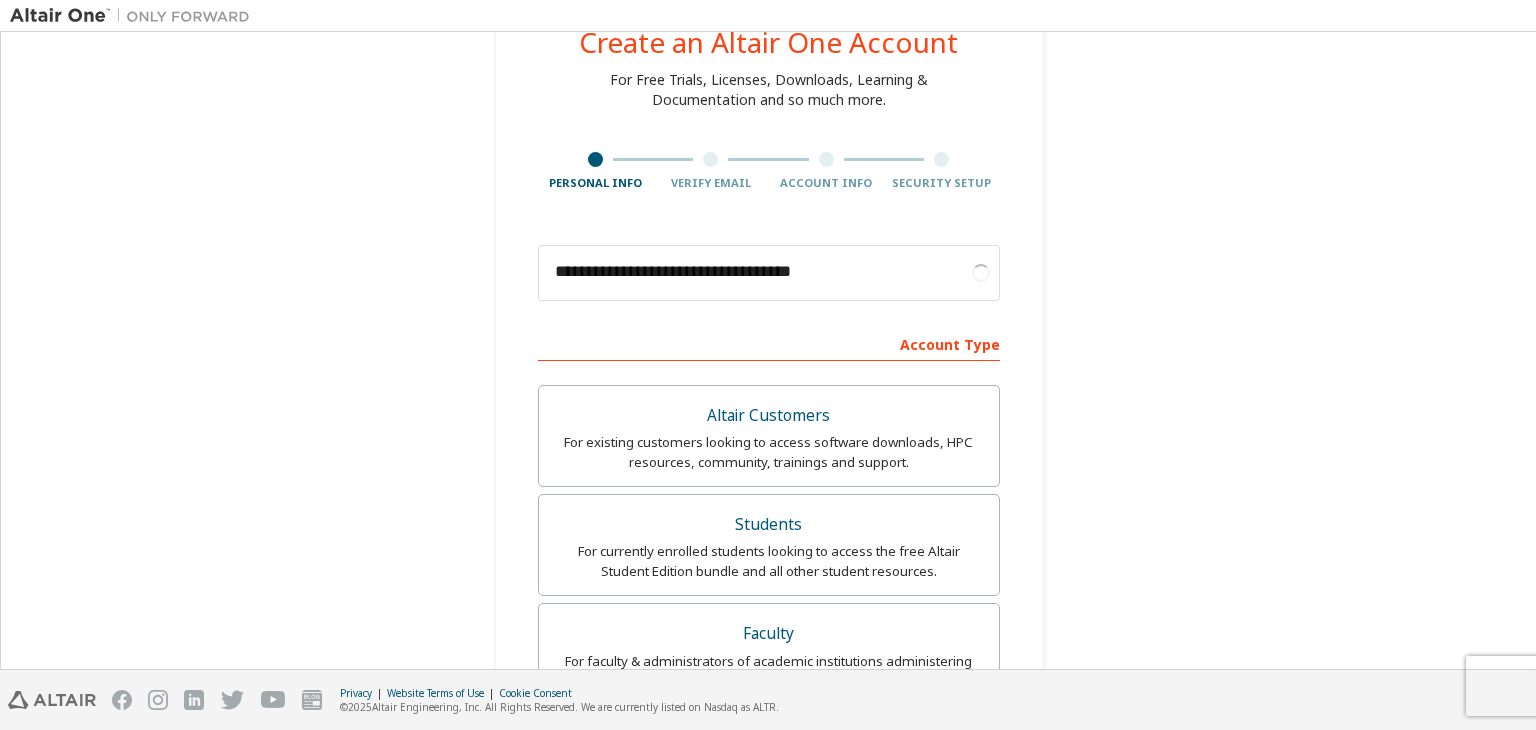 click on "**********" at bounding box center (768, 573) 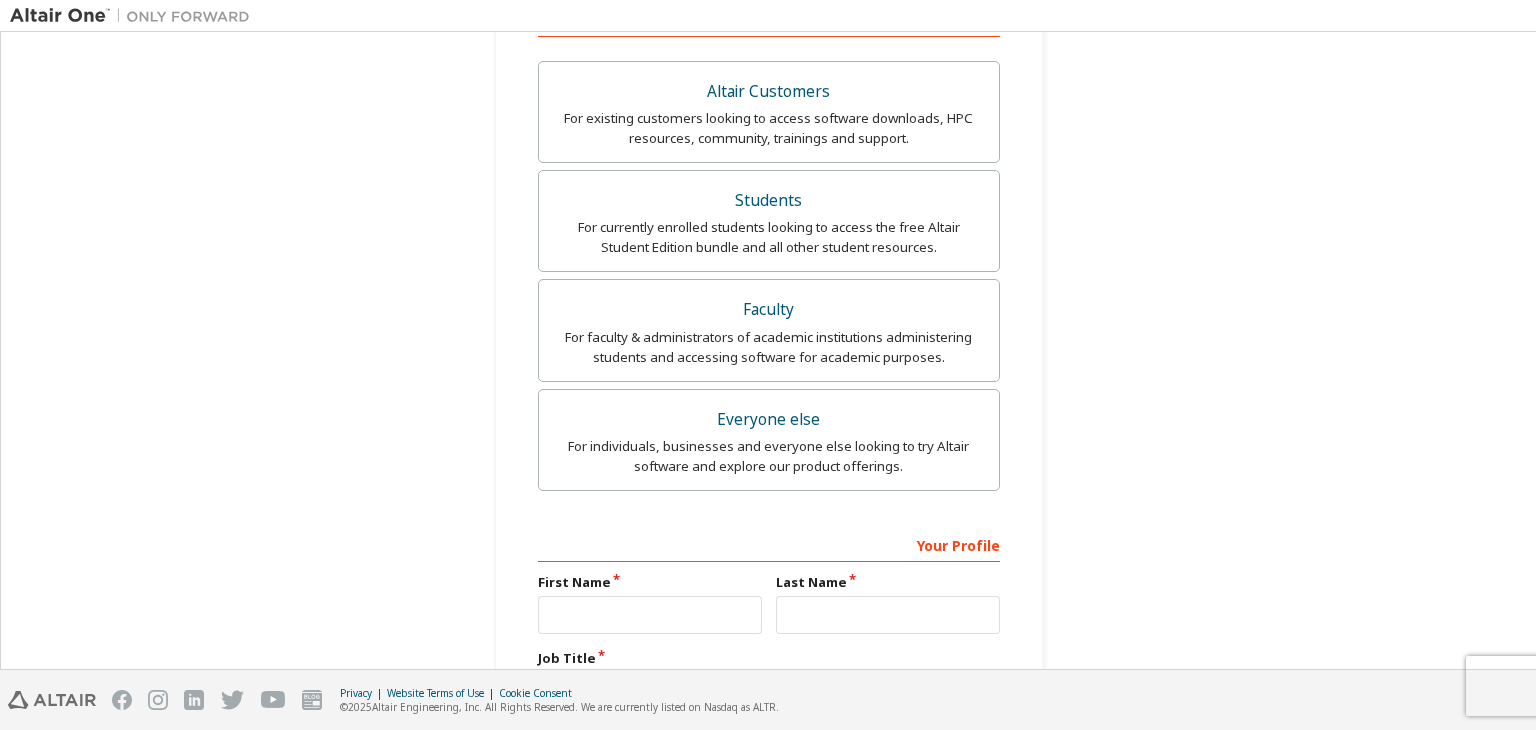 scroll, scrollTop: 408, scrollLeft: 0, axis: vertical 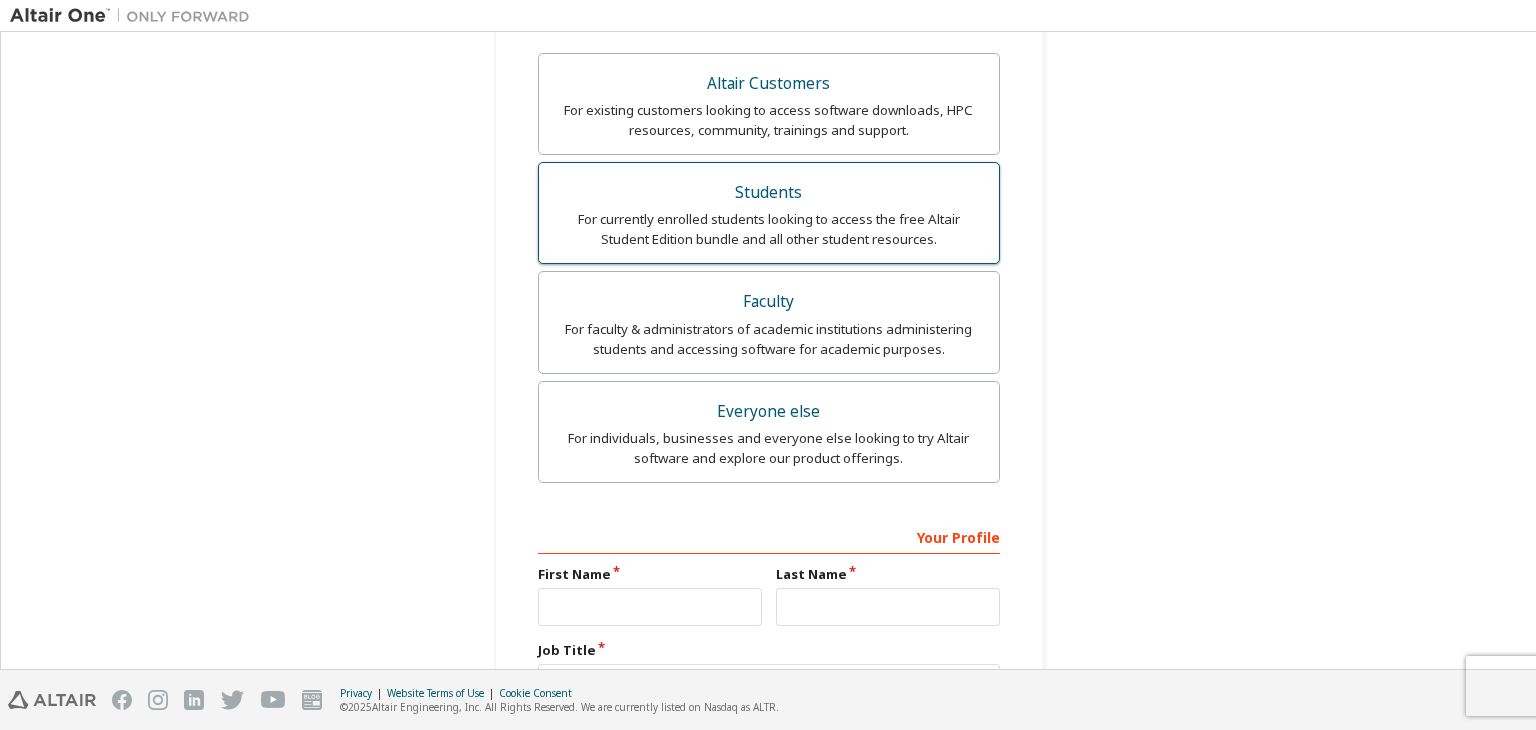 click on "For currently enrolled students looking to access the free Altair Student Edition bundle and all other student resources." at bounding box center (769, 229) 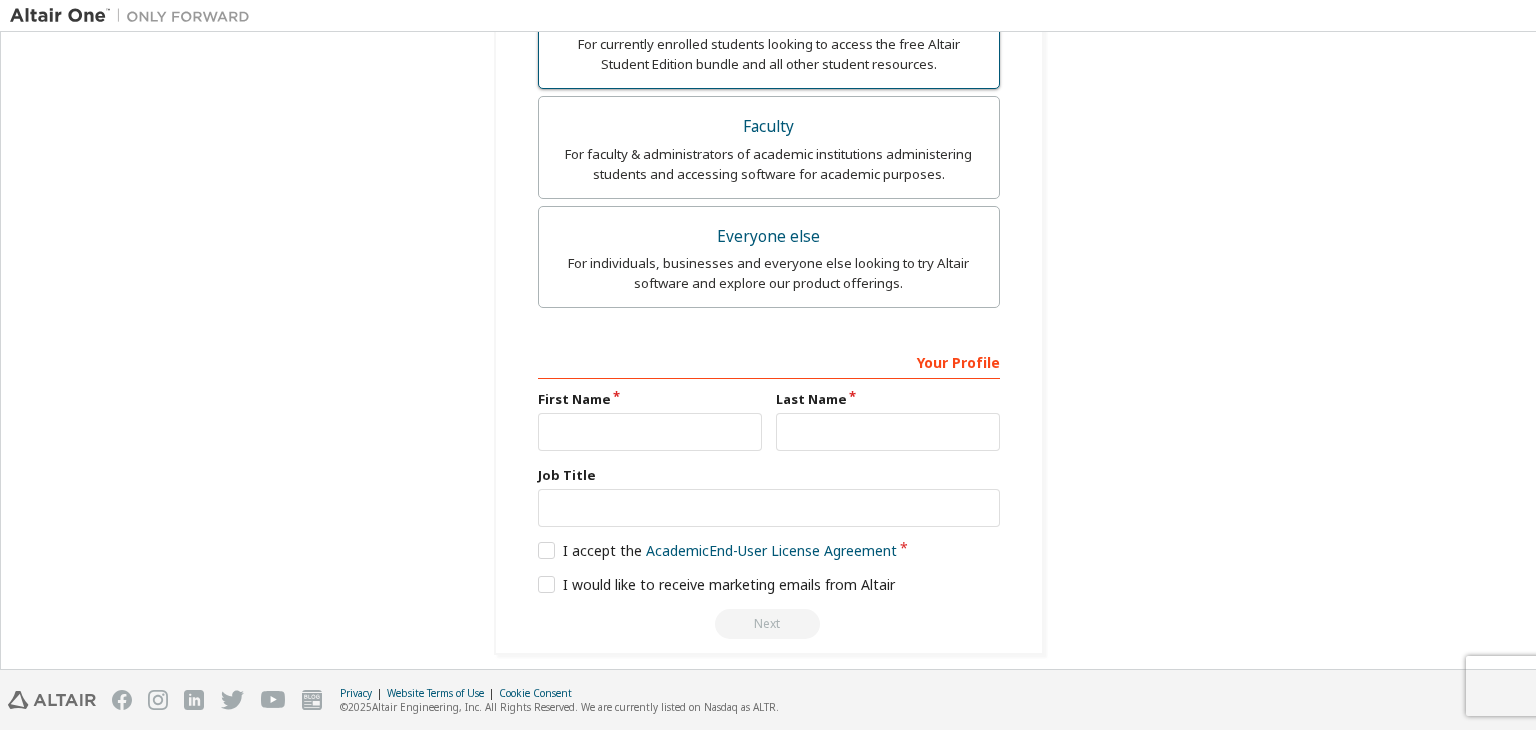 scroll, scrollTop: 592, scrollLeft: 0, axis: vertical 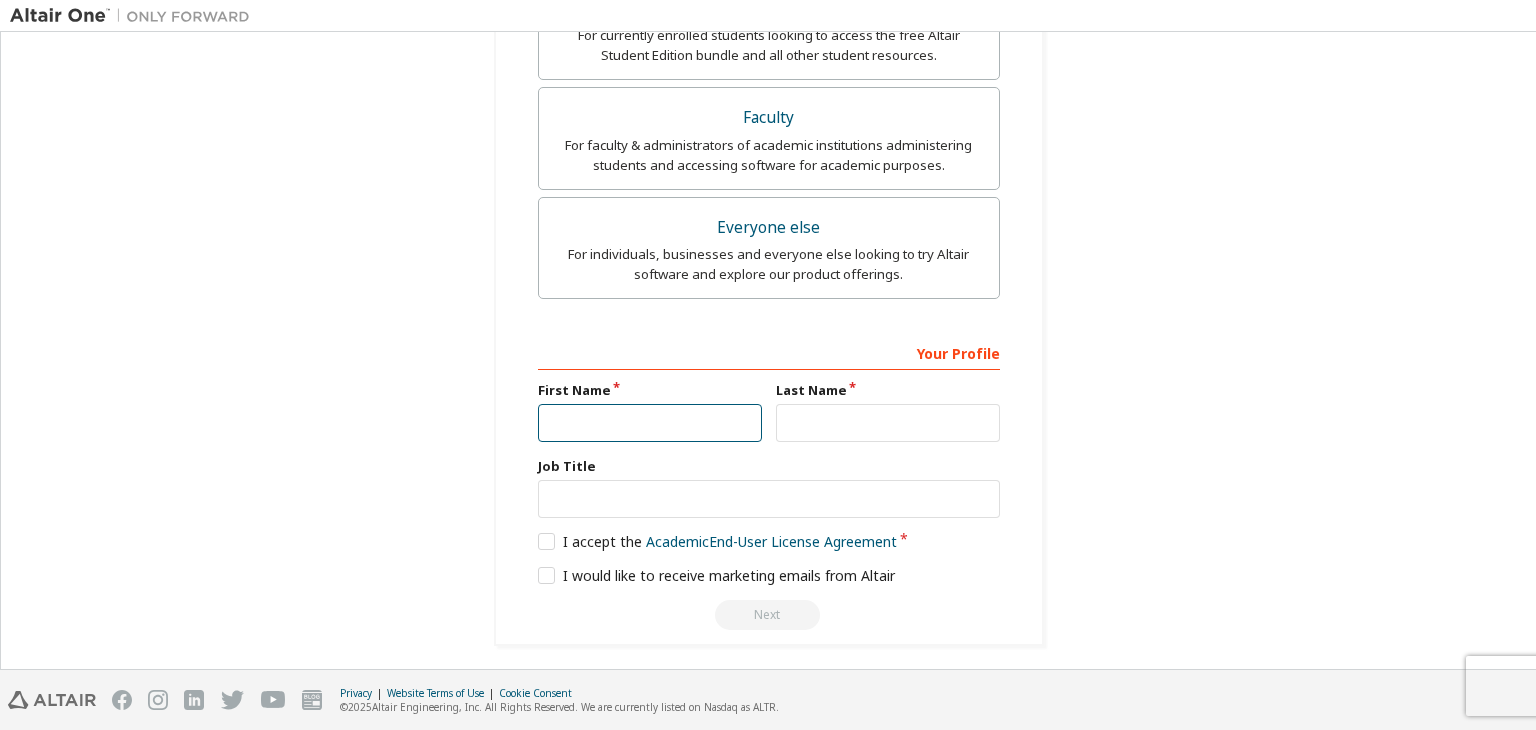 click at bounding box center [650, 423] 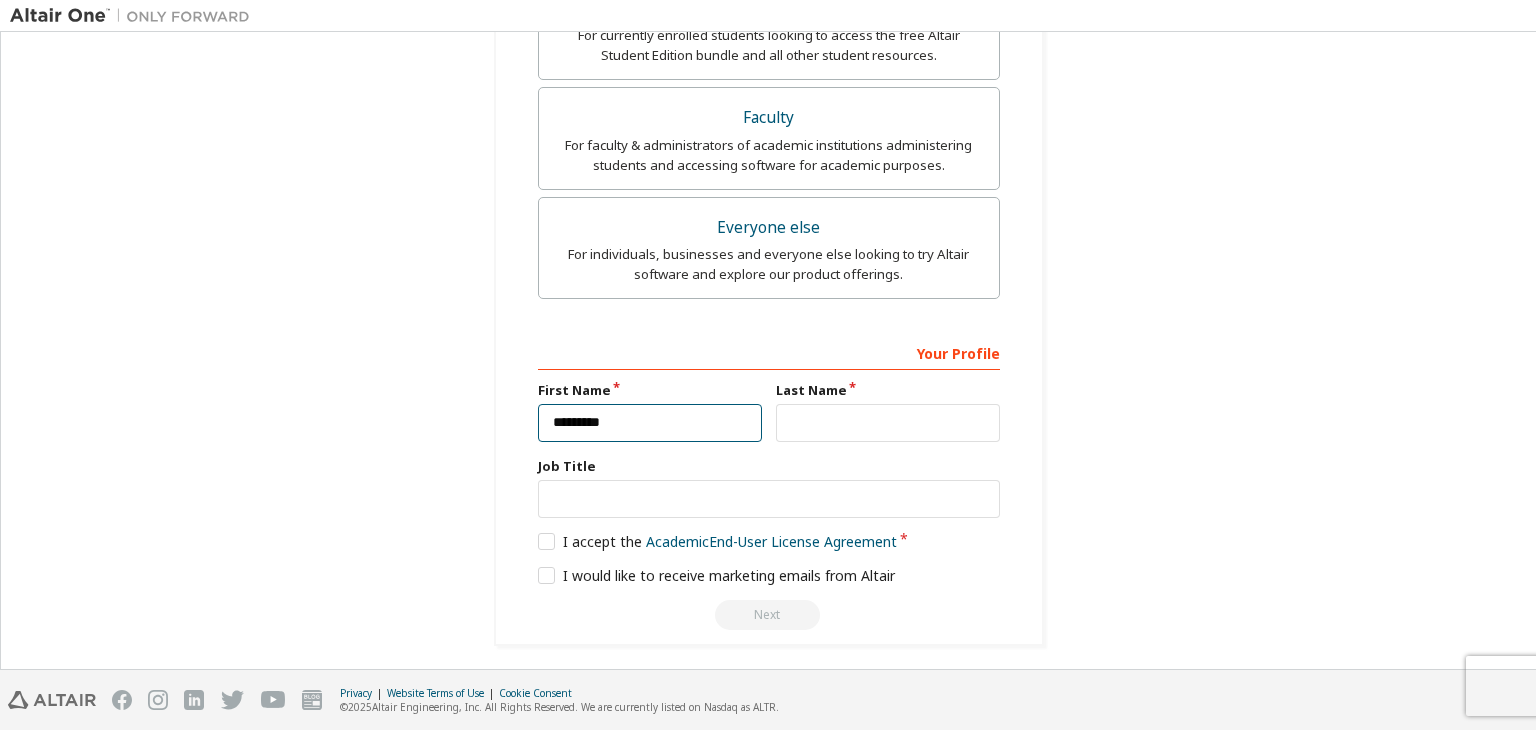 type on "*********" 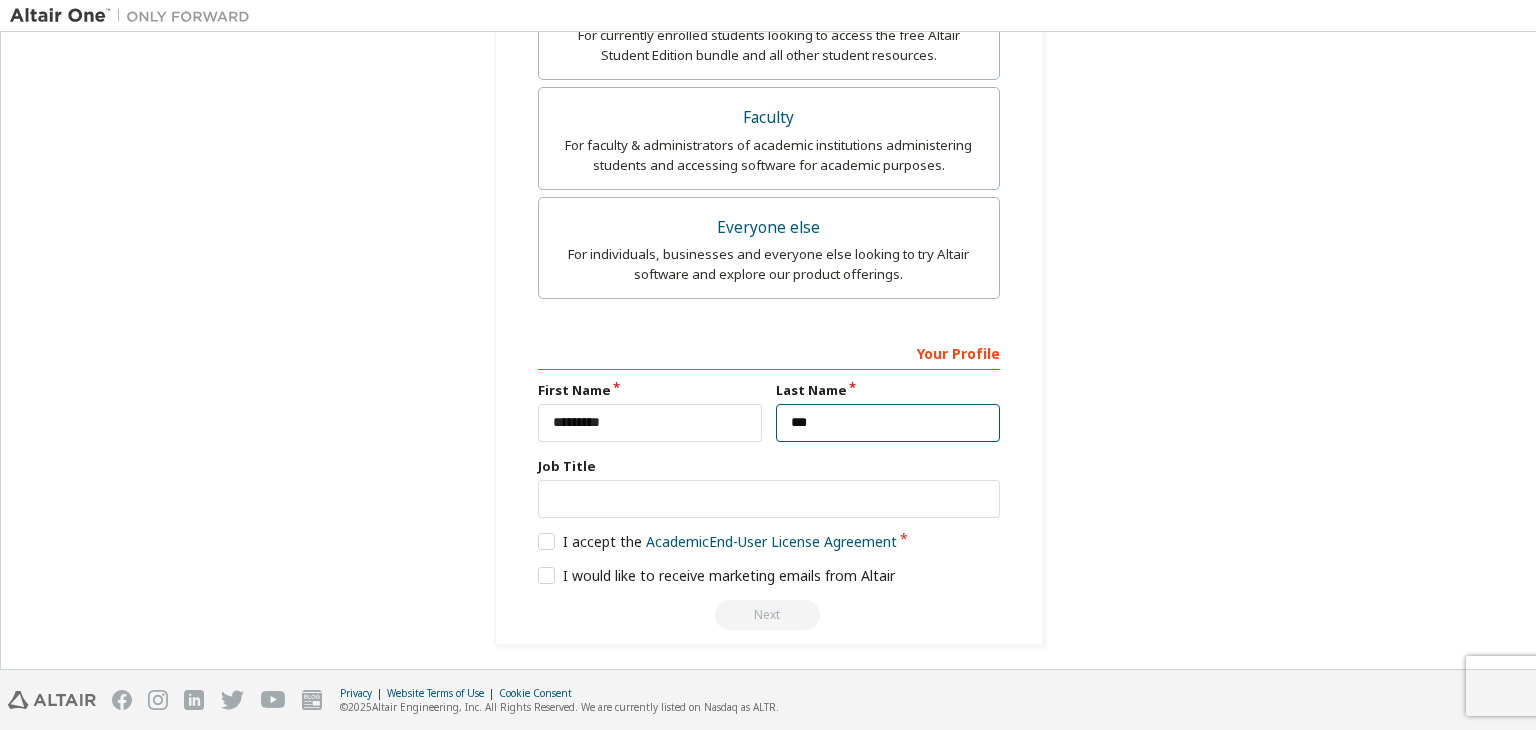 type on "***" 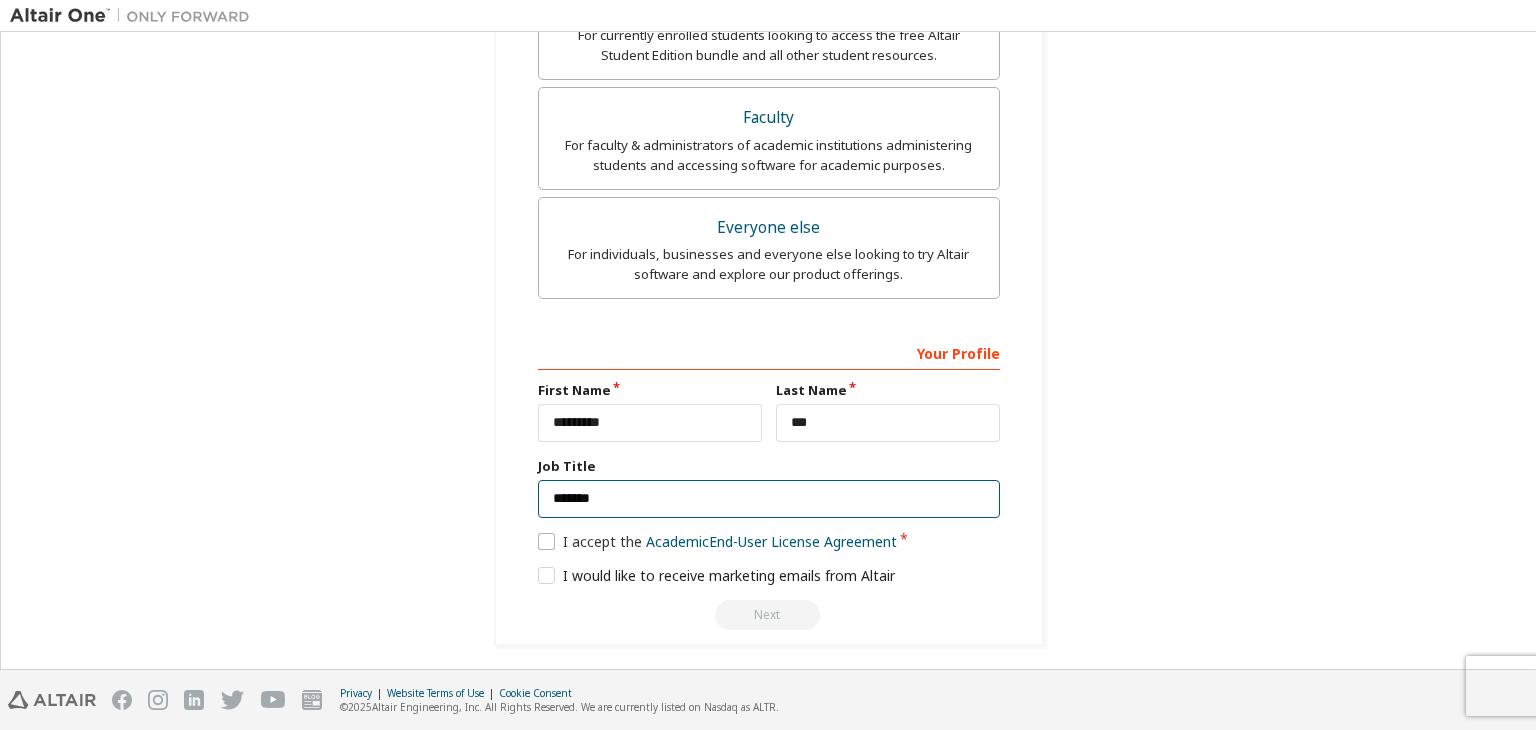 type on "*******" 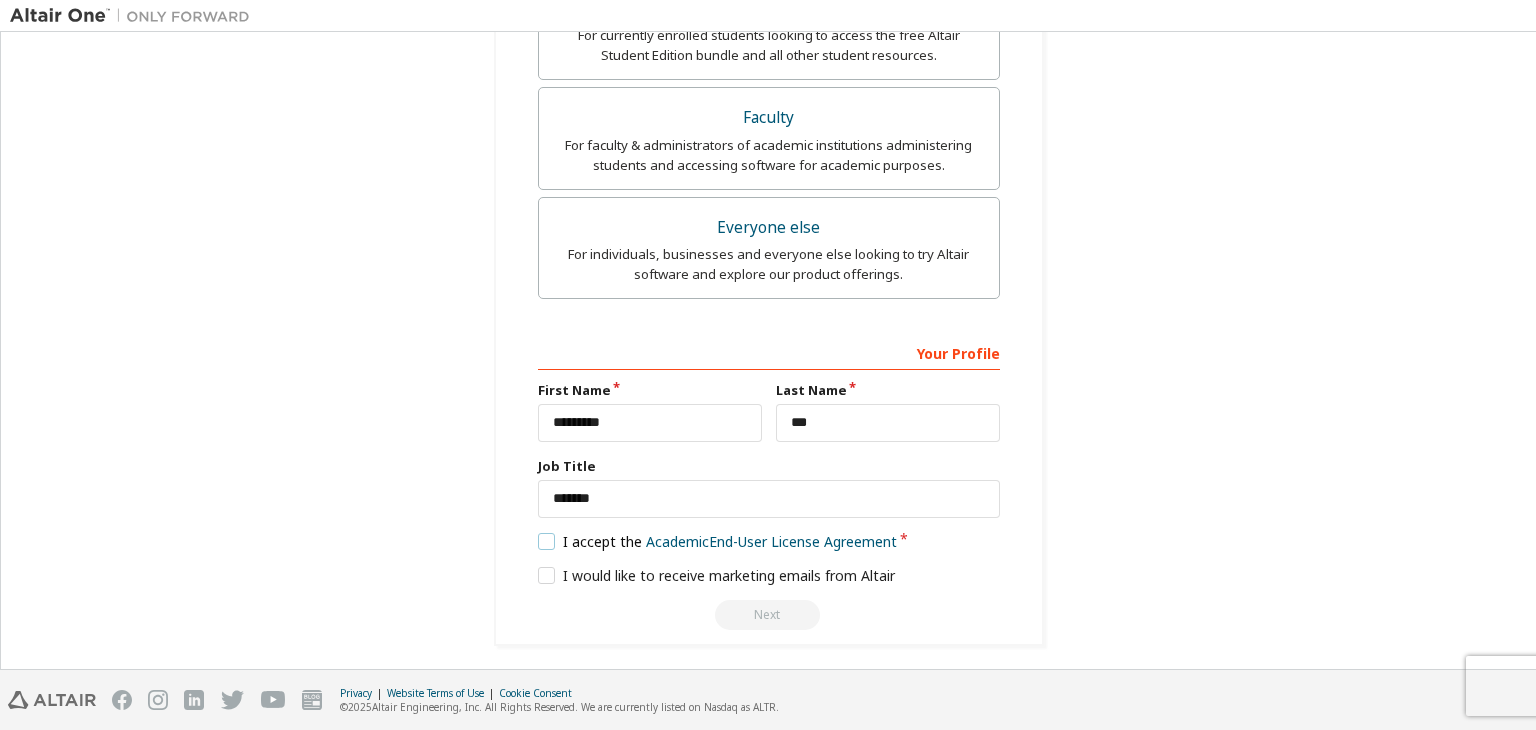 click on "I accept the   Academic   End-User License Agreement" at bounding box center [718, 541] 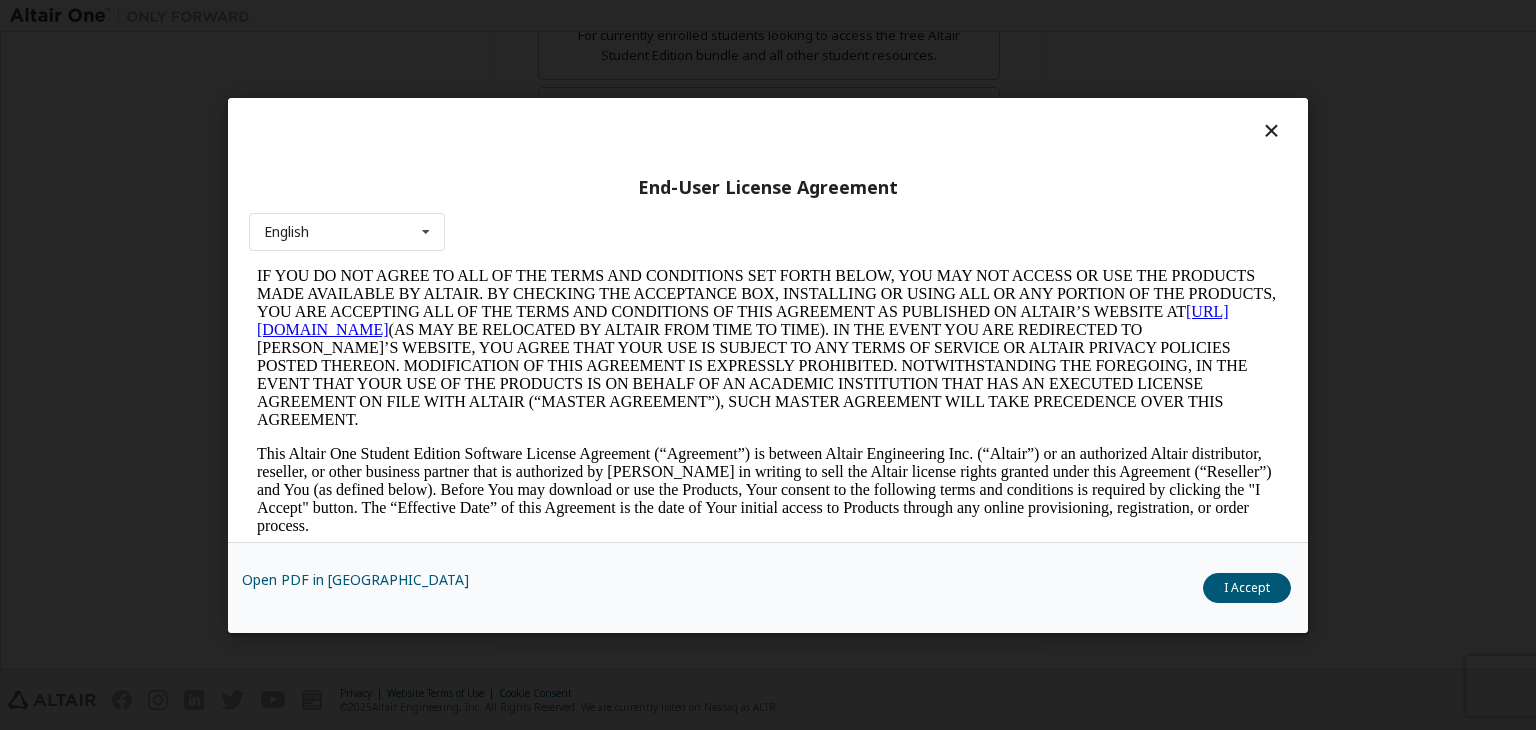 scroll, scrollTop: 90, scrollLeft: 0, axis: vertical 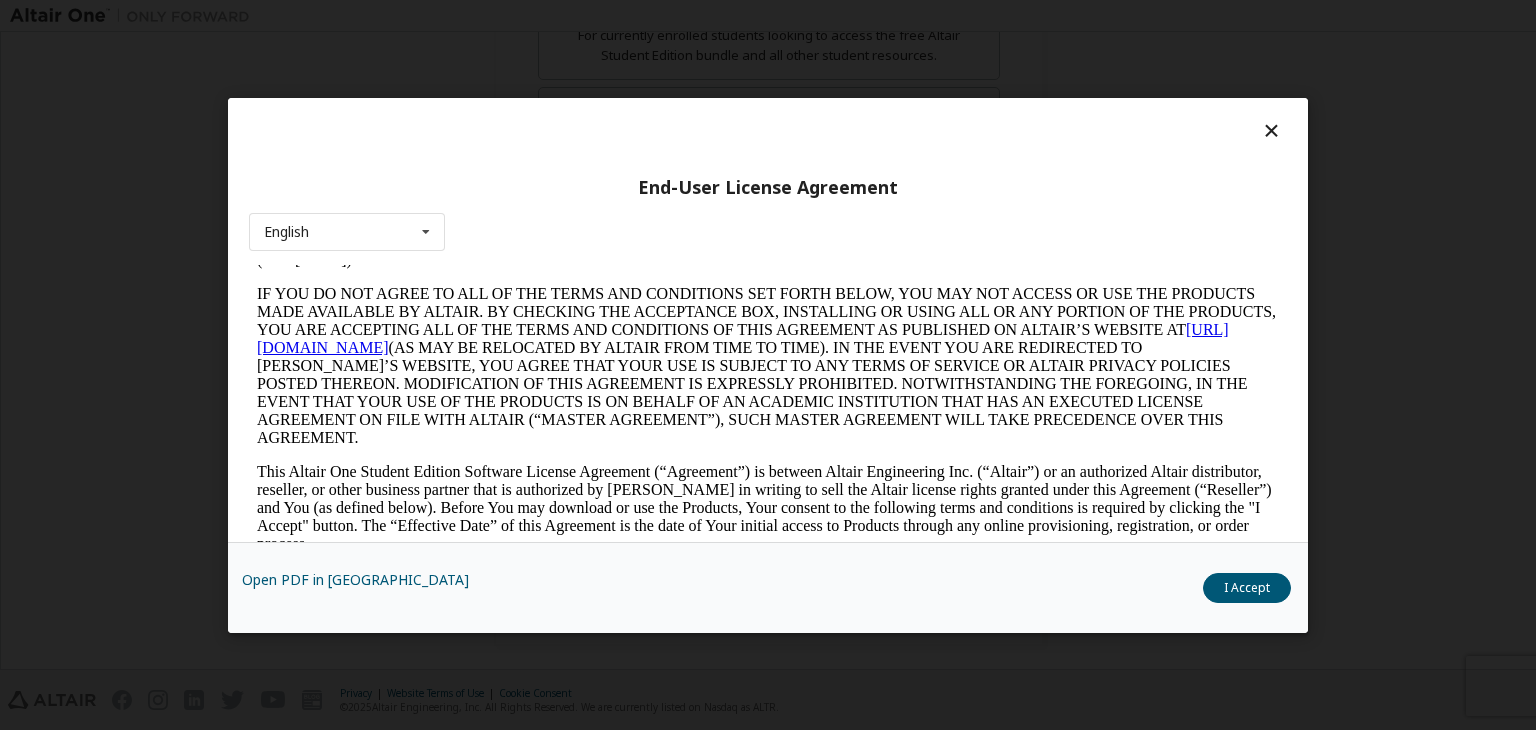 click on "IF YOU DO NOT AGREE TO ALL OF THE TERMS AND CONDITIONS SET FORTH
BELOW, YOU MAY NOT ACCESS OR USE THE PRODUCTS MADE AVAILABLE BY ALTAIR.
BY CHECKING THE ACCEPTANCE BOX, INSTALLING OR USING ALL OR ANY PORTION
OF THE PRODUCTS, YOU ARE ACCEPTING ALL OF THE TERMS AND CONDITIONS OF
THIS AGREEMENT AS PUBLISHED ON ALTAIR’S WEBSITE AT  [URL][DOMAIN_NAME]  (AS MAY BE
RELOCATED BY ALTAIR FROM TIME TO TIME). IN THE EVENT YOU ARE REDIRECTED
TO [PERSON_NAME]’S WEBSITE, YOU AGREE THAT YOUR USE IS SUBJECT TO ANY TERMS OF
SERVICE OR ALTAIR PRIVACY POLICIES POSTED THEREON. MODIFICATION OF THIS
AGREEMENT IS EXPRESSLY PROHIBITED. NOTWITHSTANDING THE FOREGOING, IN THE
EVENT THAT YOUR USE OF THE PRODUCTS IS ON BEHALF OF AN ACADEMIC
INSTITUTION THAT HAS AN EXECUTED LICENSE AGREEMENT ON FILE WITH ALTAIR
(“MASTER AGREEMENT”), SUCH MASTER AGREEMENT WILL TAKE PRECEDENCE OVER
THIS AGREEMENT." at bounding box center [768, 365] 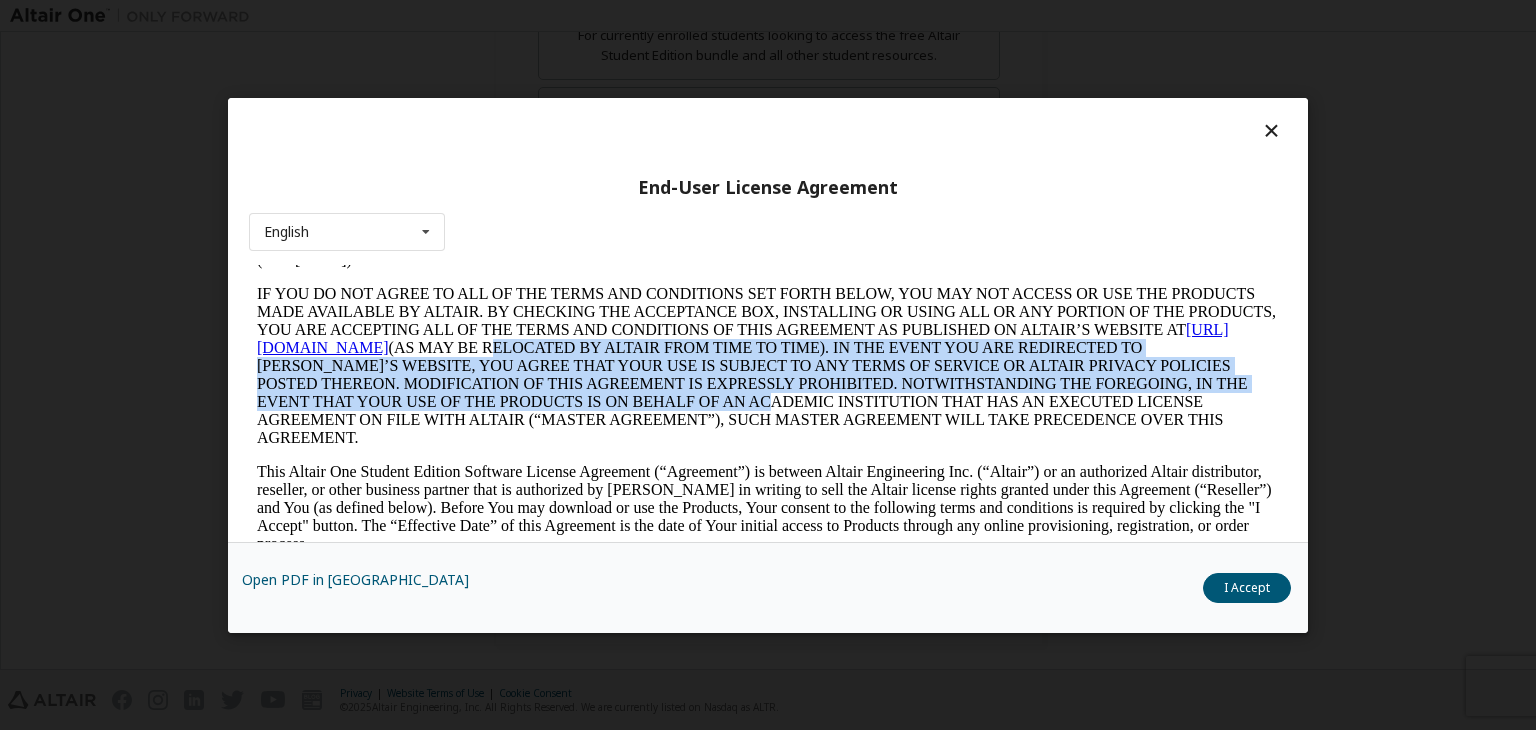 drag, startPoint x: 605, startPoint y: 351, endPoint x: 731, endPoint y: 411, distance: 139.55644 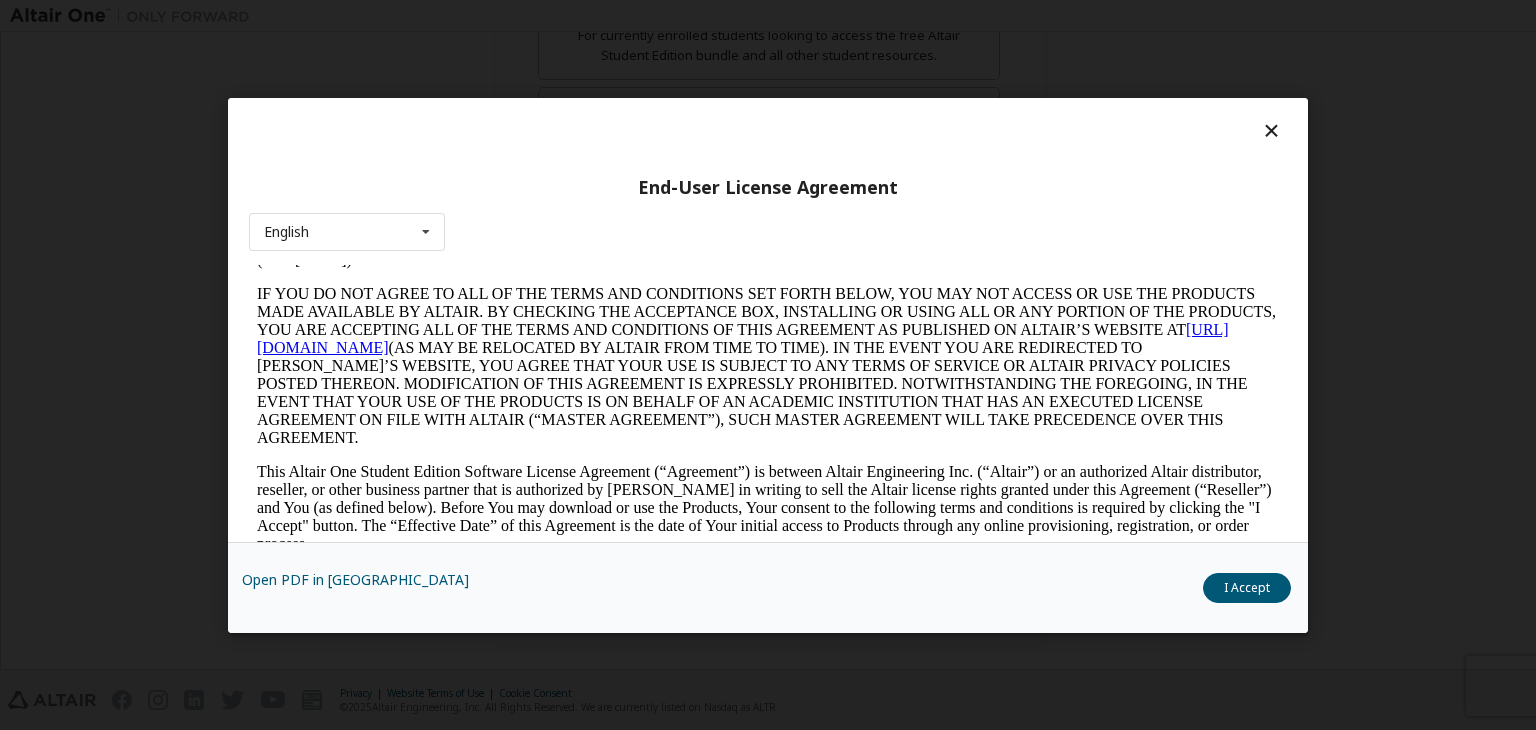 drag, startPoint x: 547, startPoint y: 368, endPoint x: 643, endPoint y: 410, distance: 104.78549 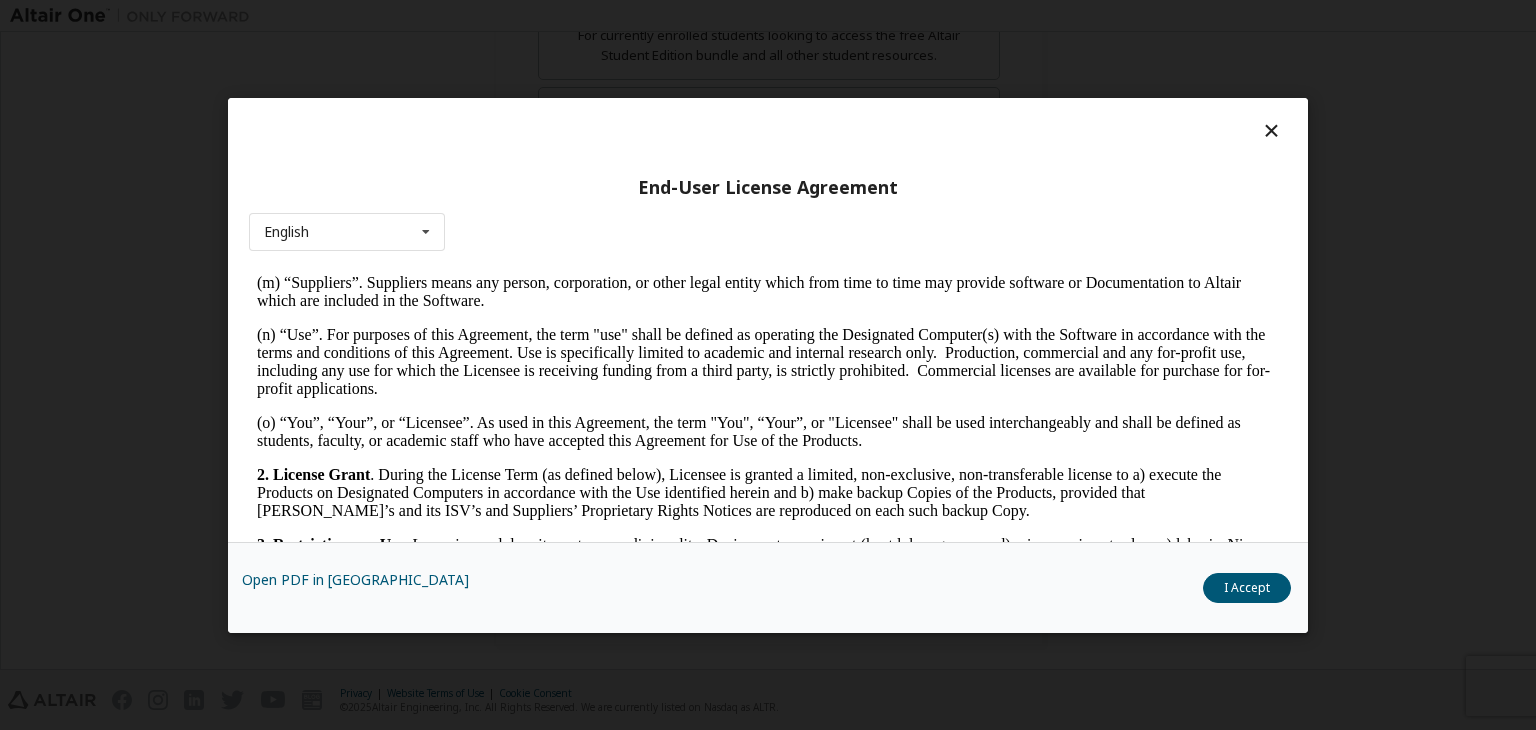 scroll, scrollTop: 1068, scrollLeft: 0, axis: vertical 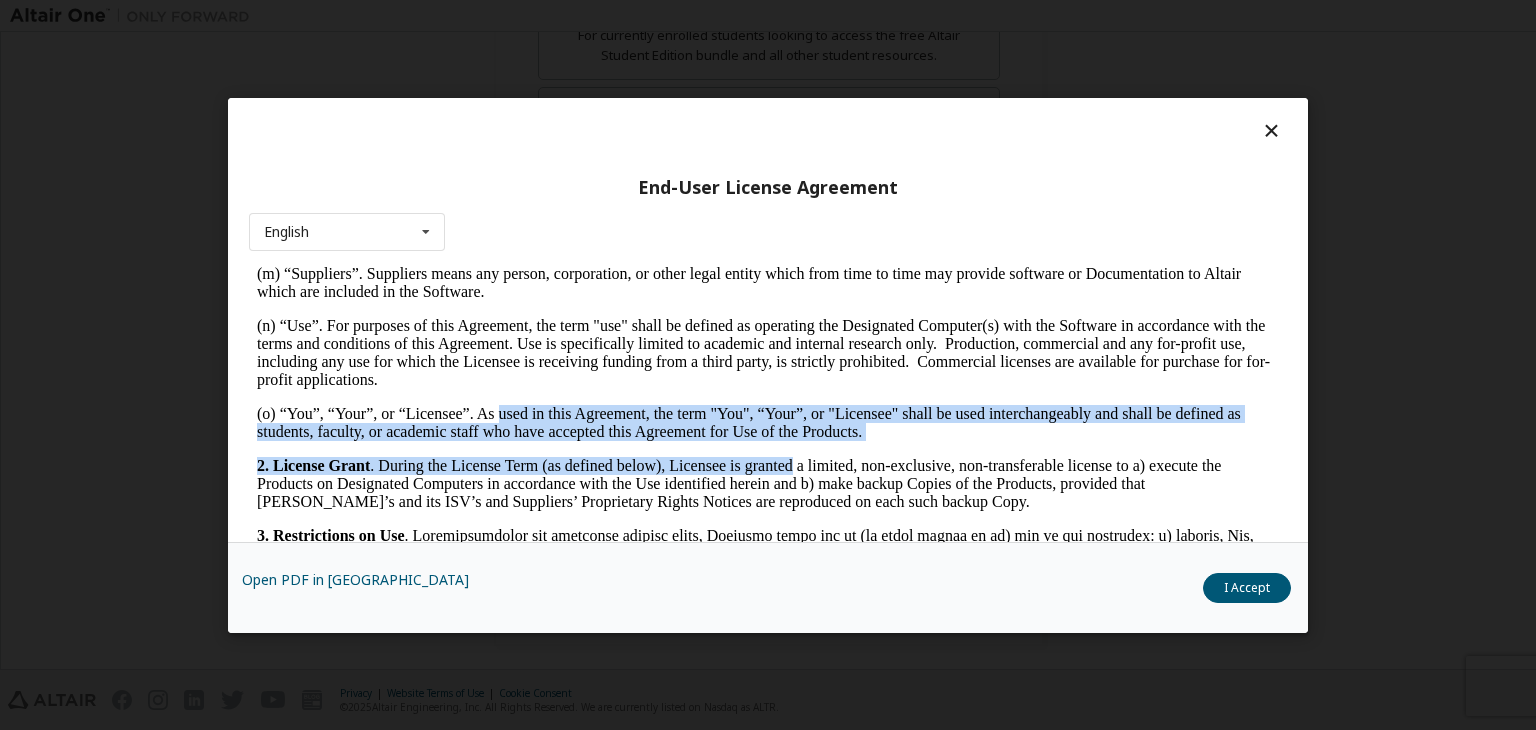 drag, startPoint x: 500, startPoint y: 435, endPoint x: 792, endPoint y: 472, distance: 294.33484 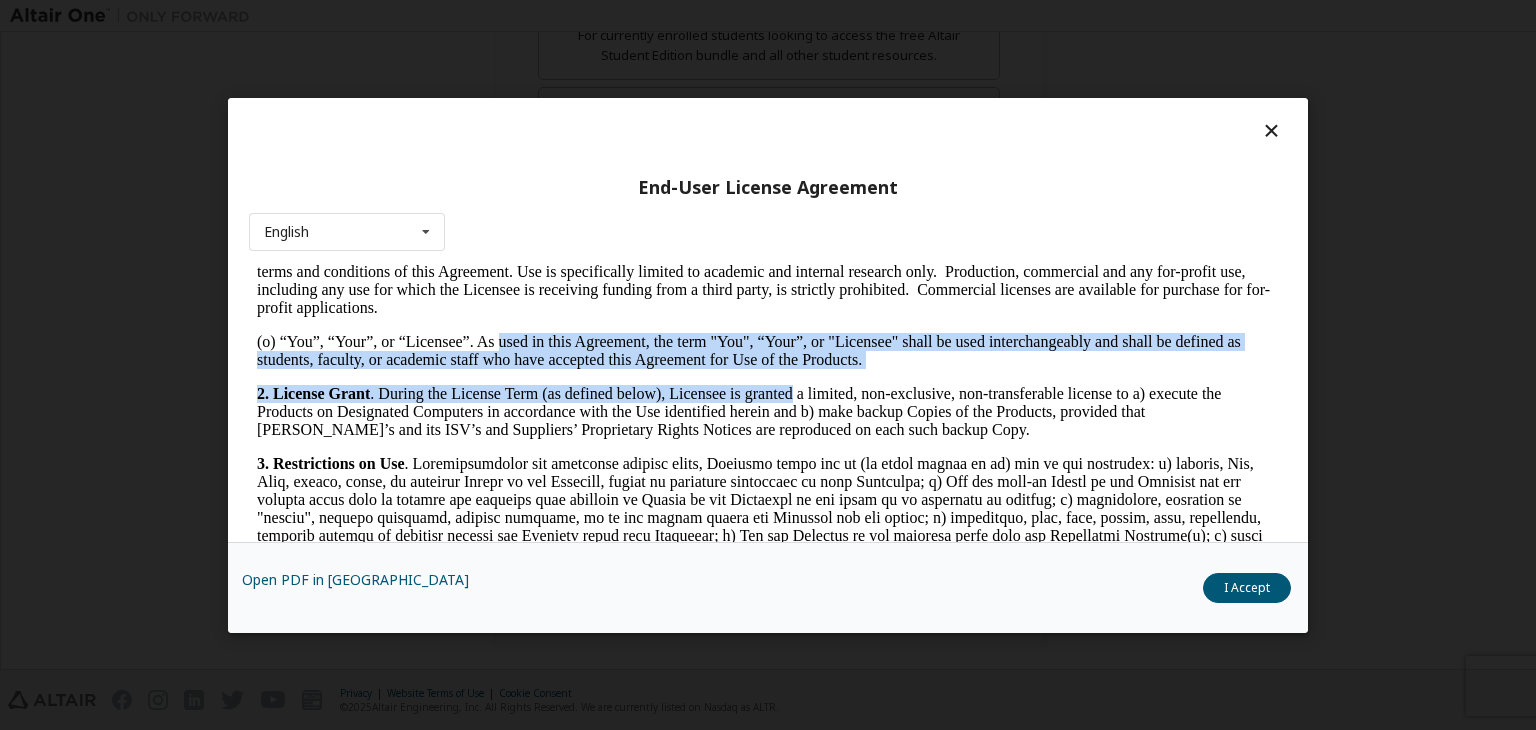 scroll, scrollTop: 1152, scrollLeft: 0, axis: vertical 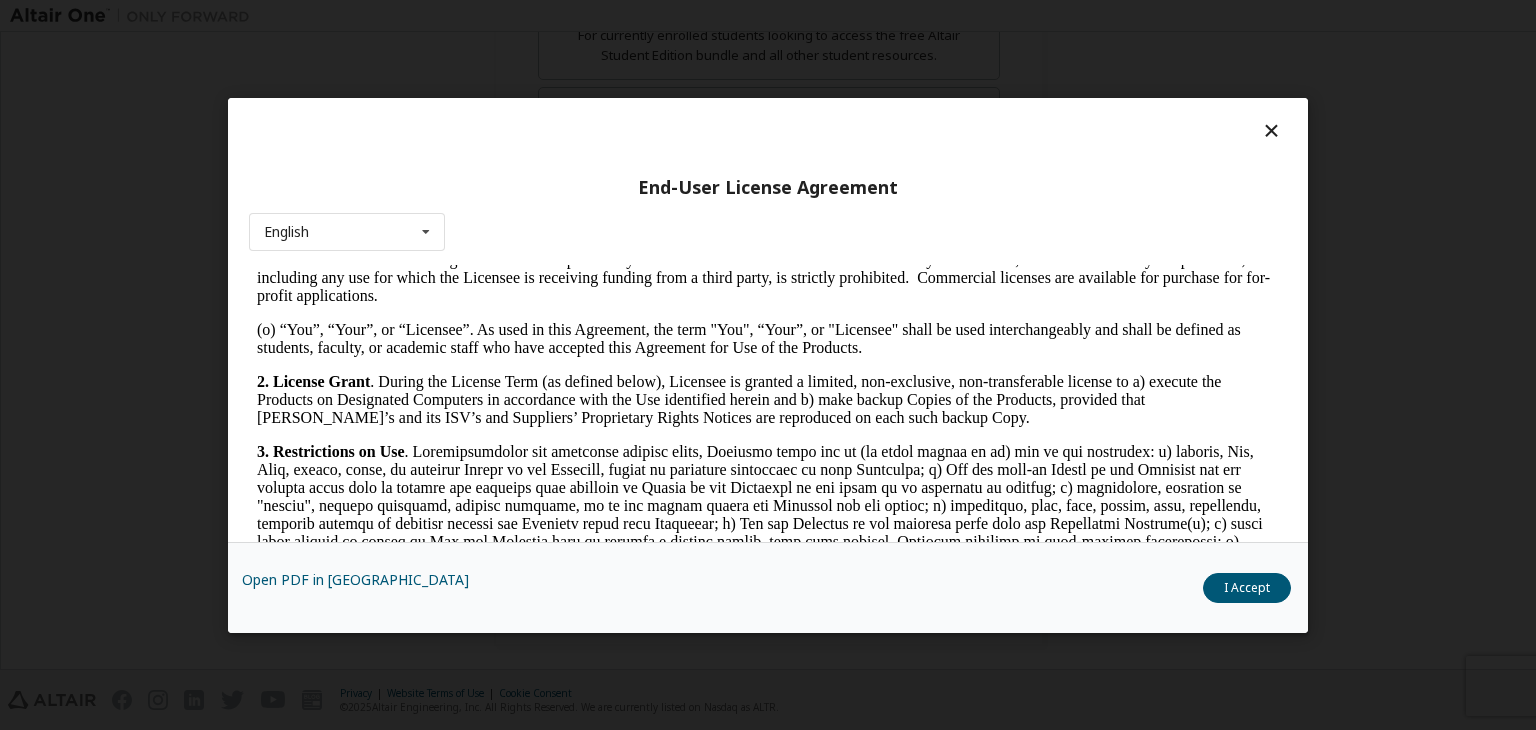 click on "2.   License Grant . During the
License Term (as defined below), Licensee is granted a limited,
non-exclusive, non-transferable license to a) execute the Products on
Designated Computers in accordance with the Use identified herein and b)
make backup Copies of the Products, provided that [PERSON_NAME]’s and its ISV’s
and Suppliers’ Proprietary Rights Notices are reproduced on each such
backup Copy." at bounding box center (768, 399) 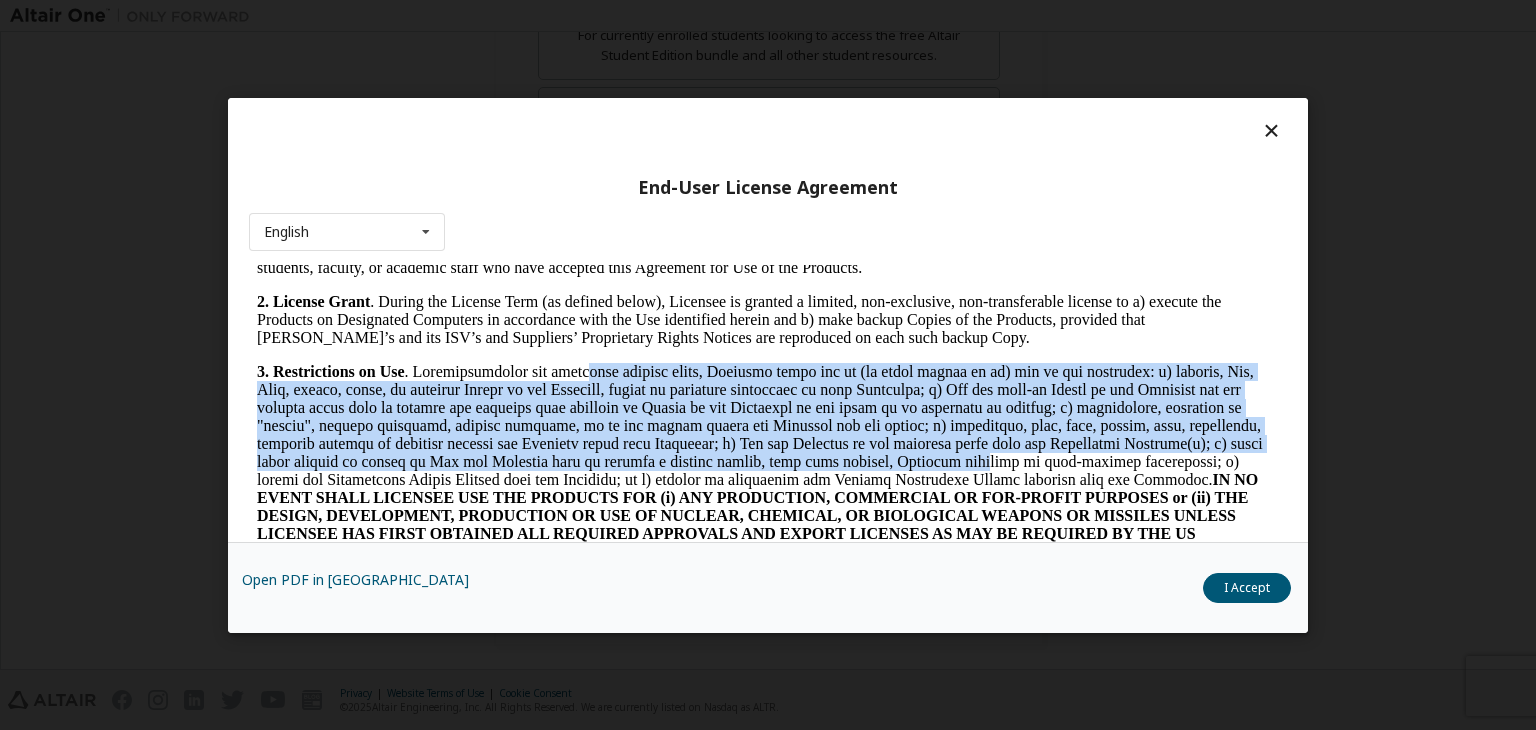 drag, startPoint x: 583, startPoint y: 387, endPoint x: 927, endPoint y: 507, distance: 364.32953 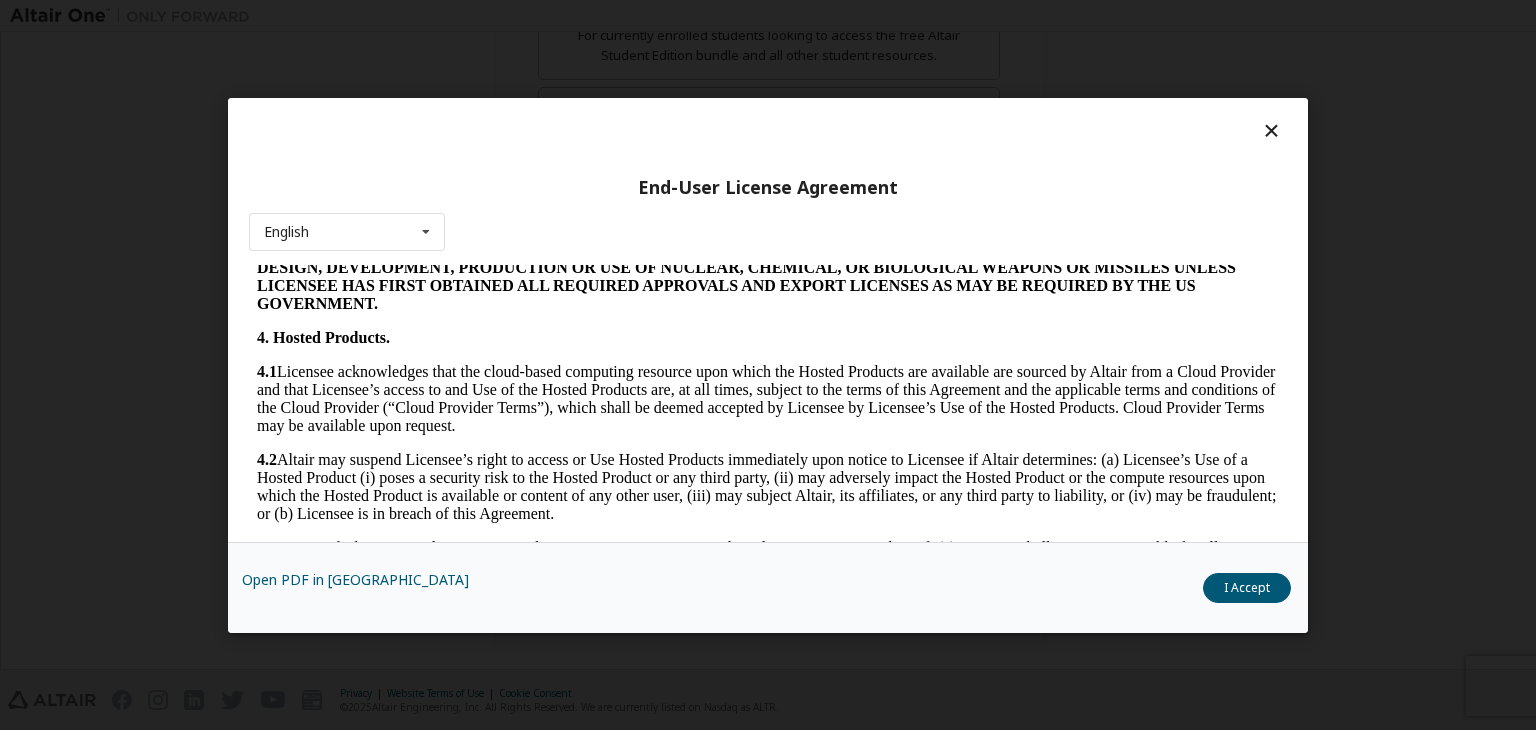 scroll, scrollTop: 1484, scrollLeft: 0, axis: vertical 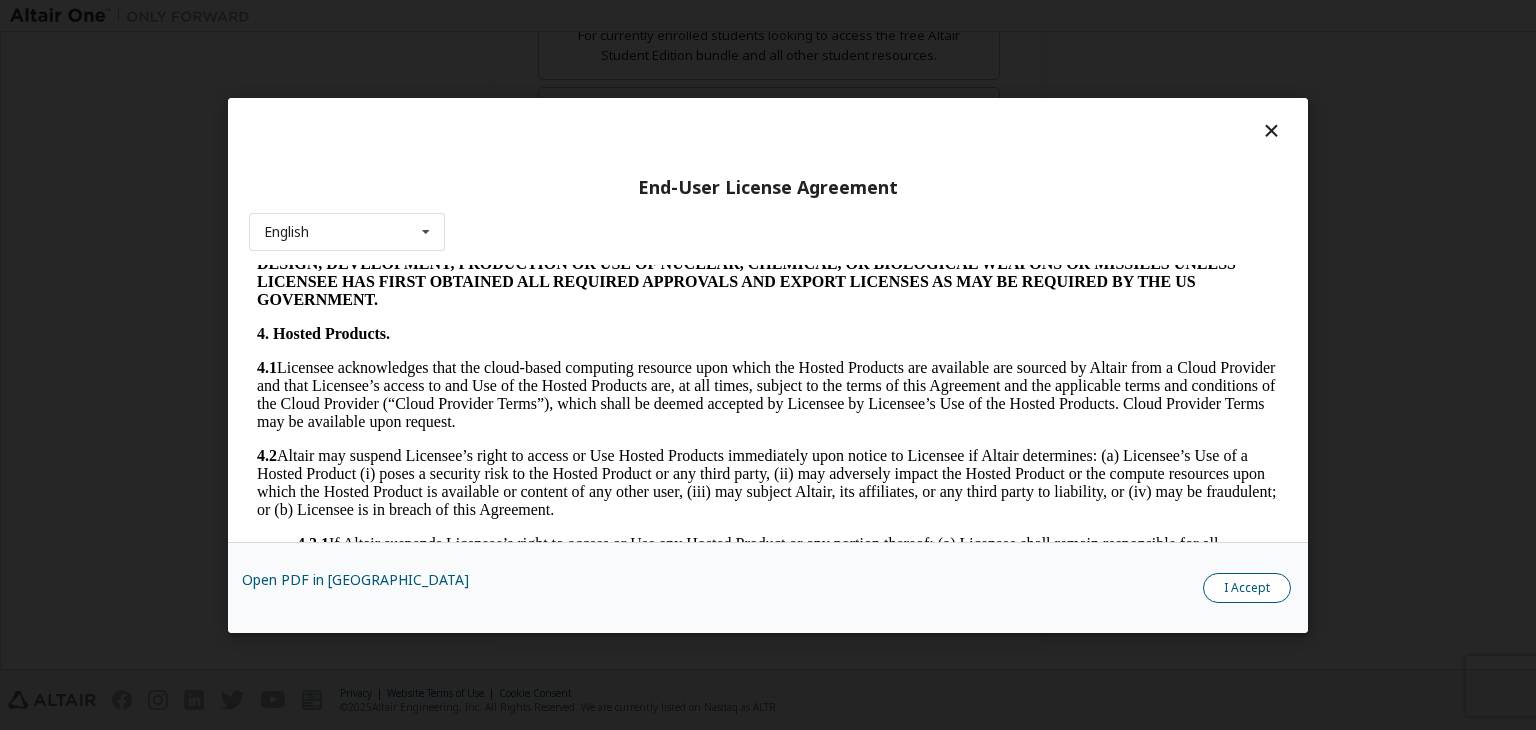 click on "I Accept" at bounding box center (1247, 588) 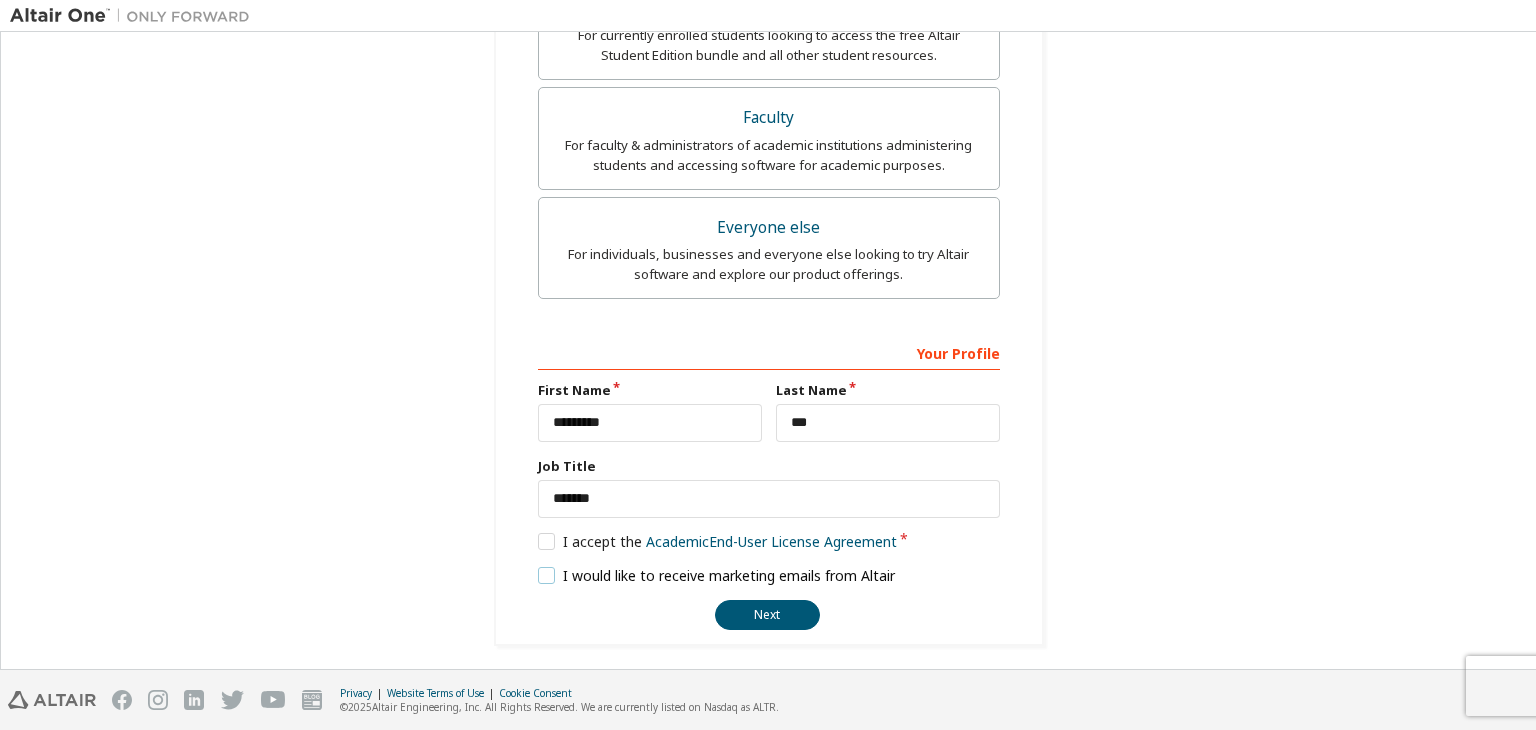 click on "I would like to receive marketing emails from Altair" at bounding box center (717, 575) 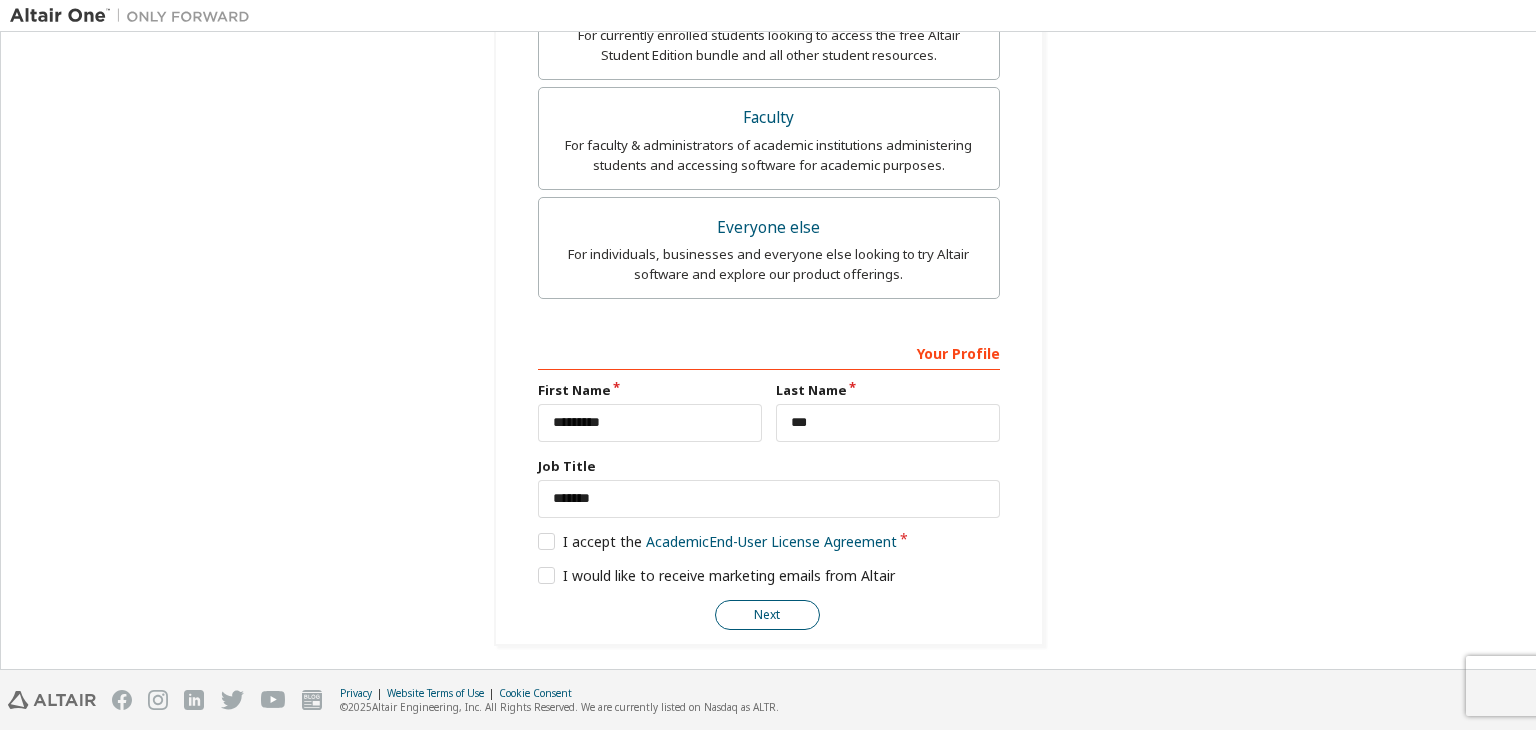 click on "Next" at bounding box center (767, 615) 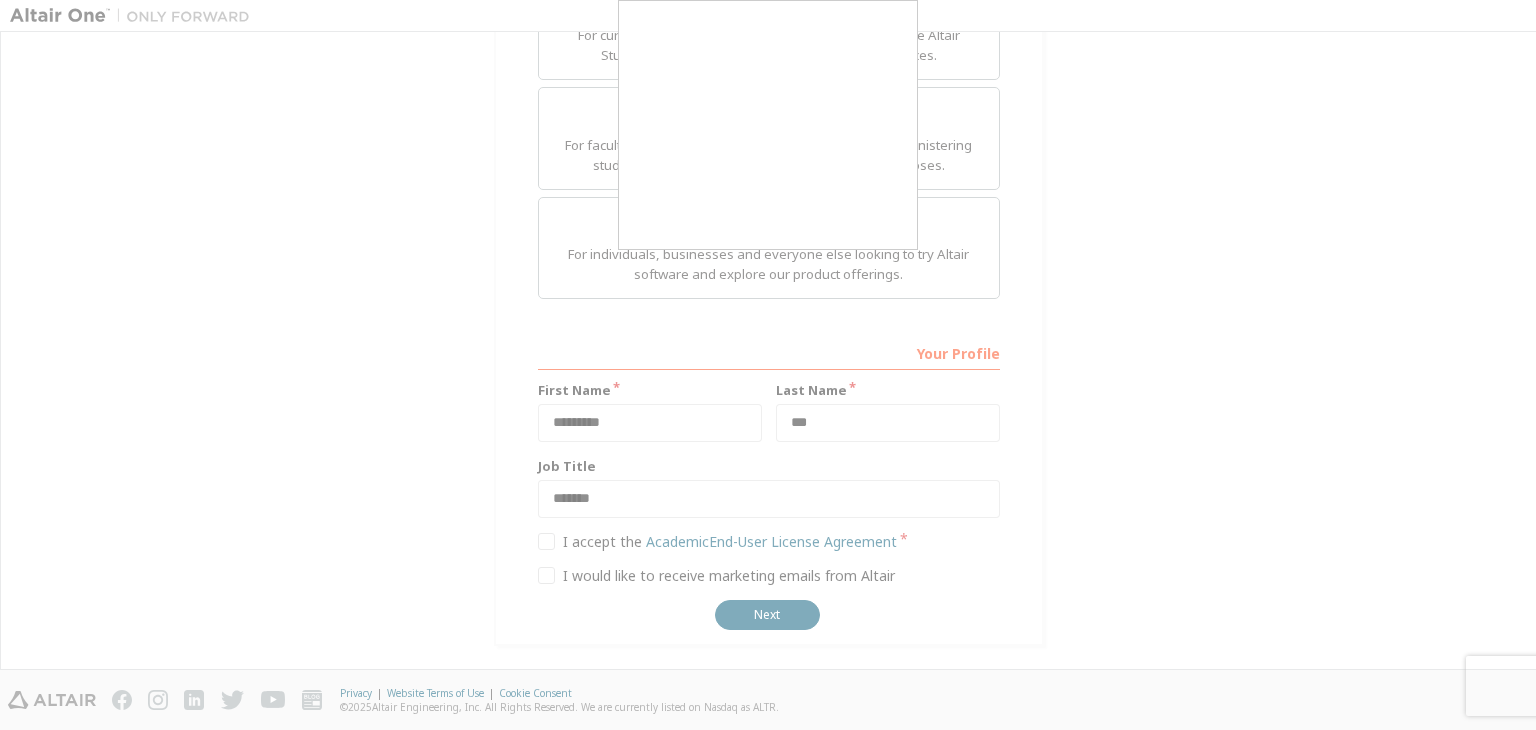 click at bounding box center [768, 365] 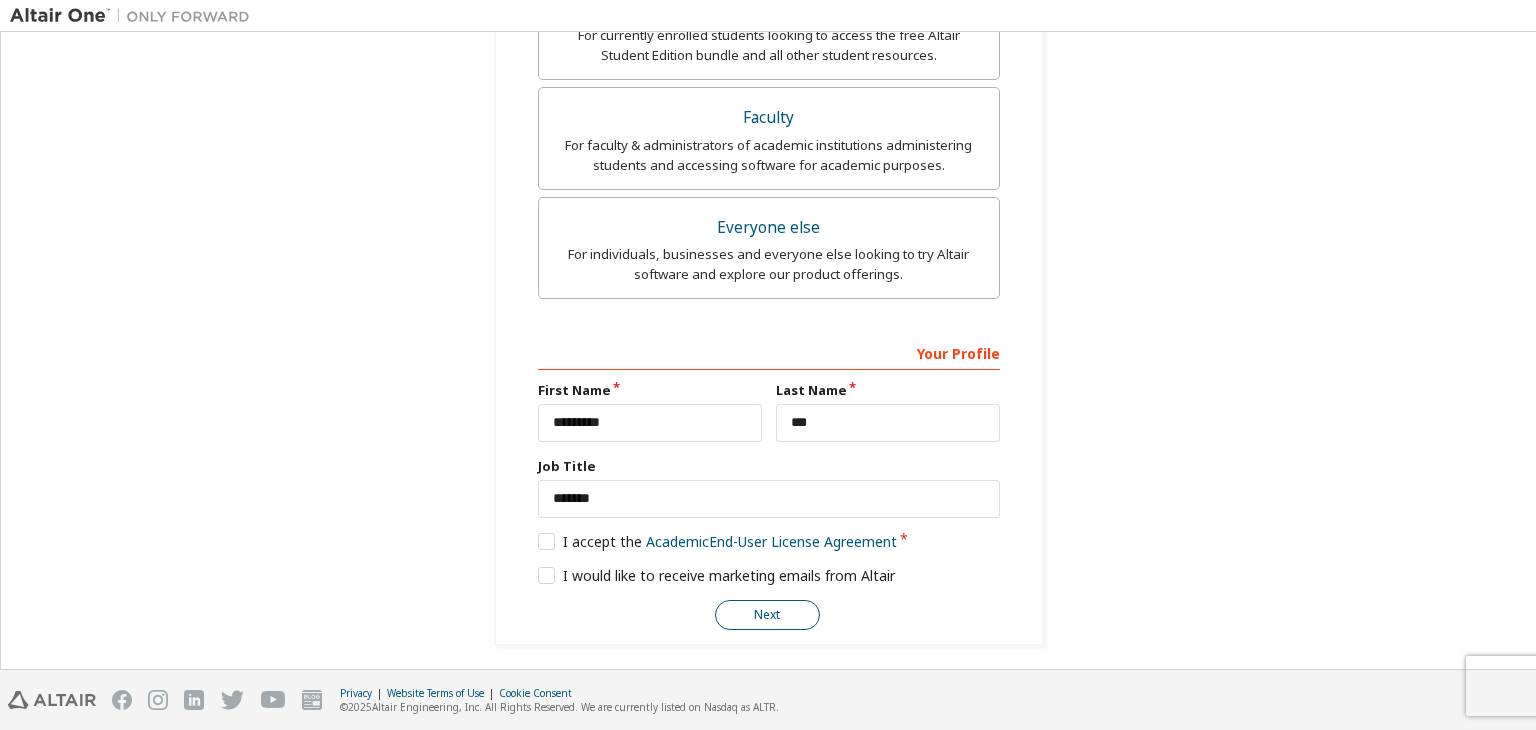 click on "Next" at bounding box center [767, 615] 